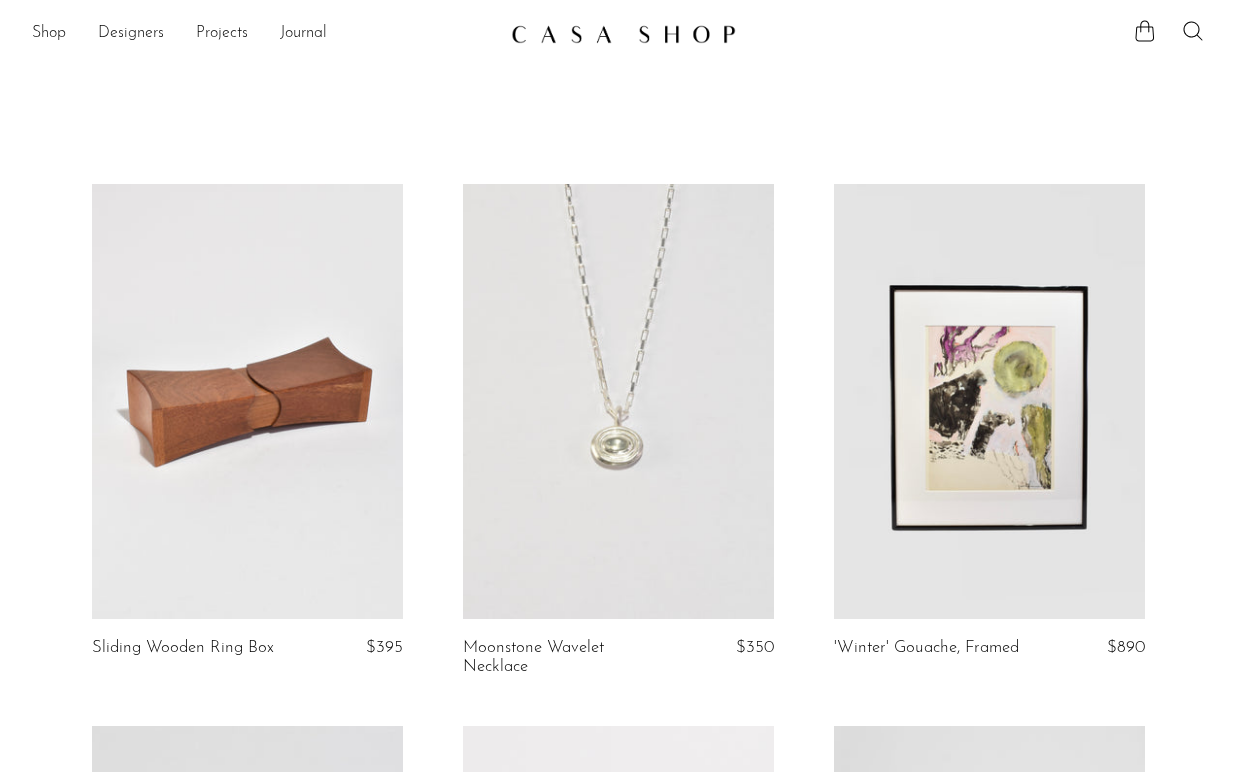 scroll, scrollTop: 0, scrollLeft: 0, axis: both 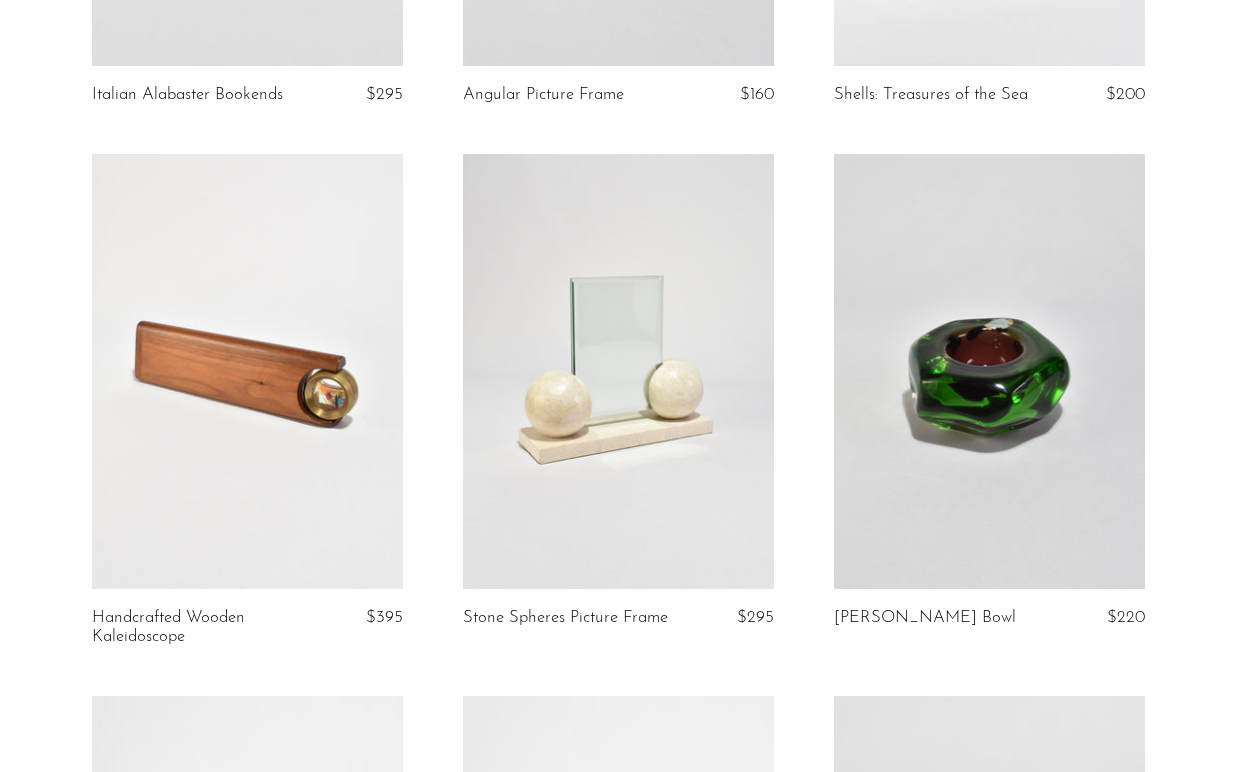click at bounding box center (989, 371) 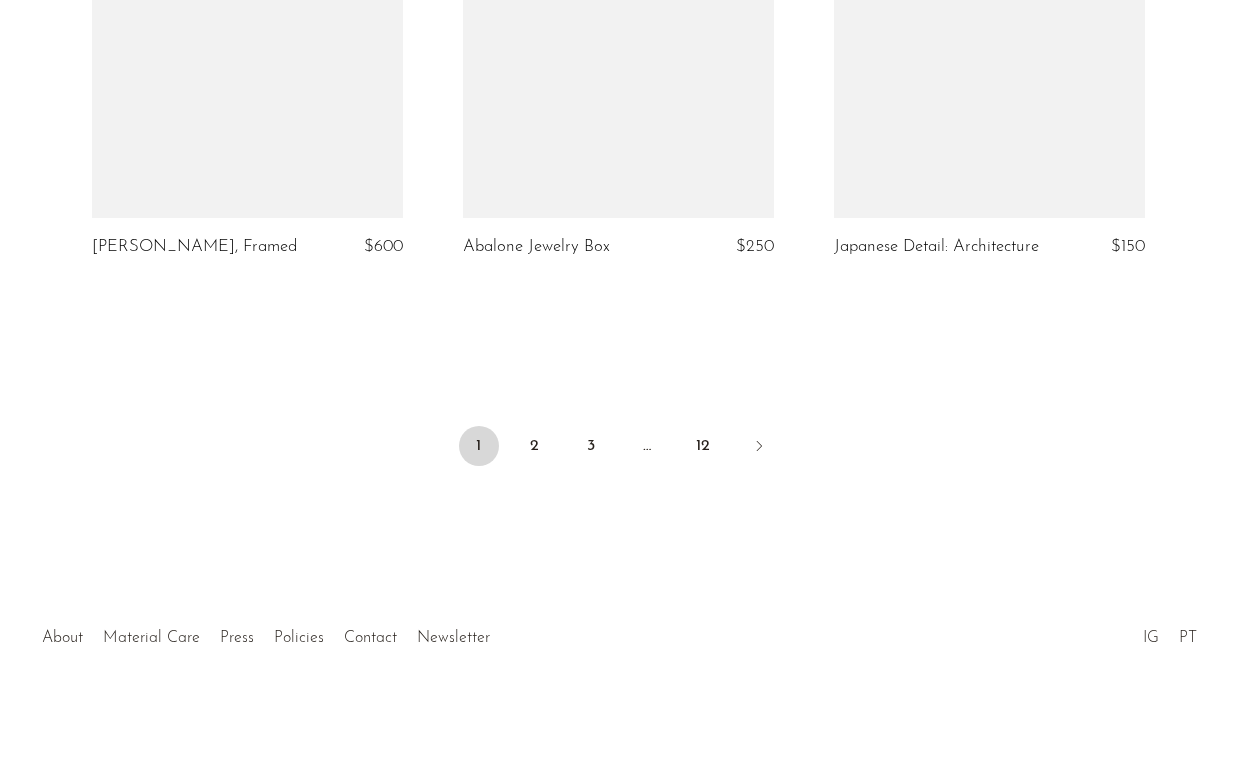 scroll, scrollTop: 6302, scrollLeft: 0, axis: vertical 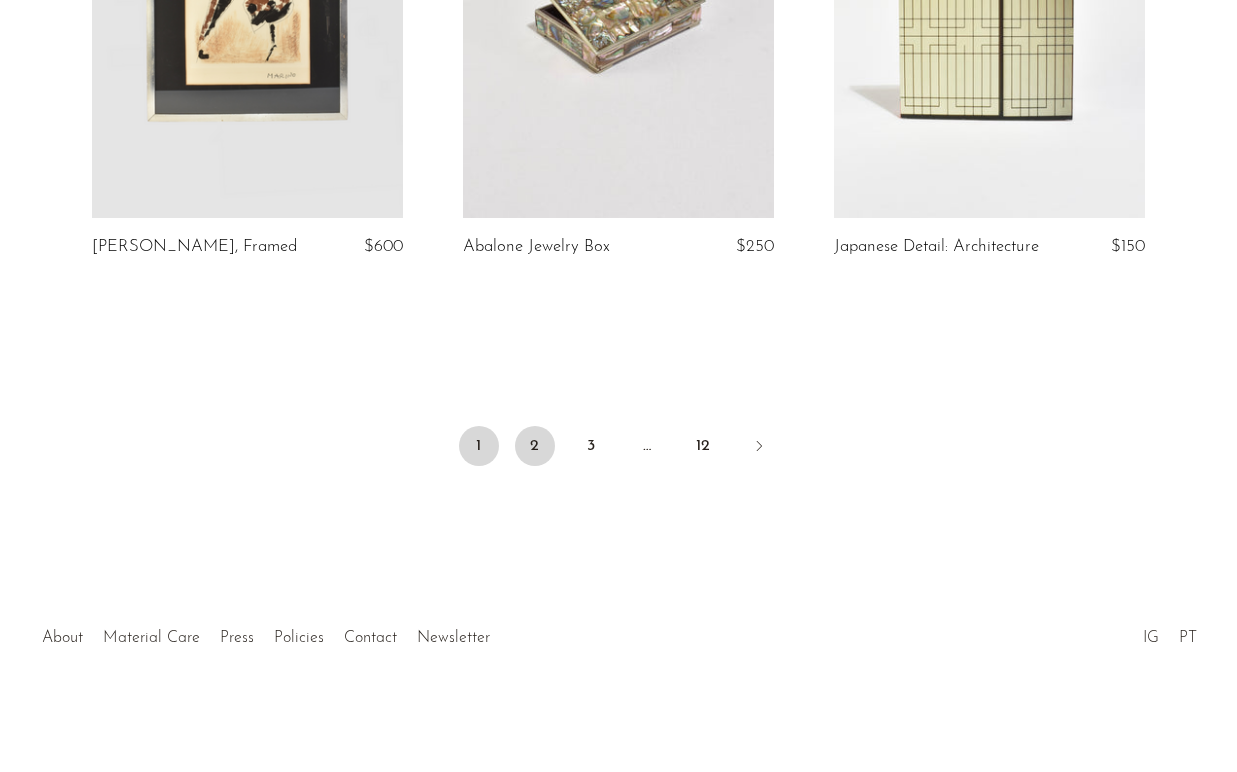click on "2" at bounding box center (535, 446) 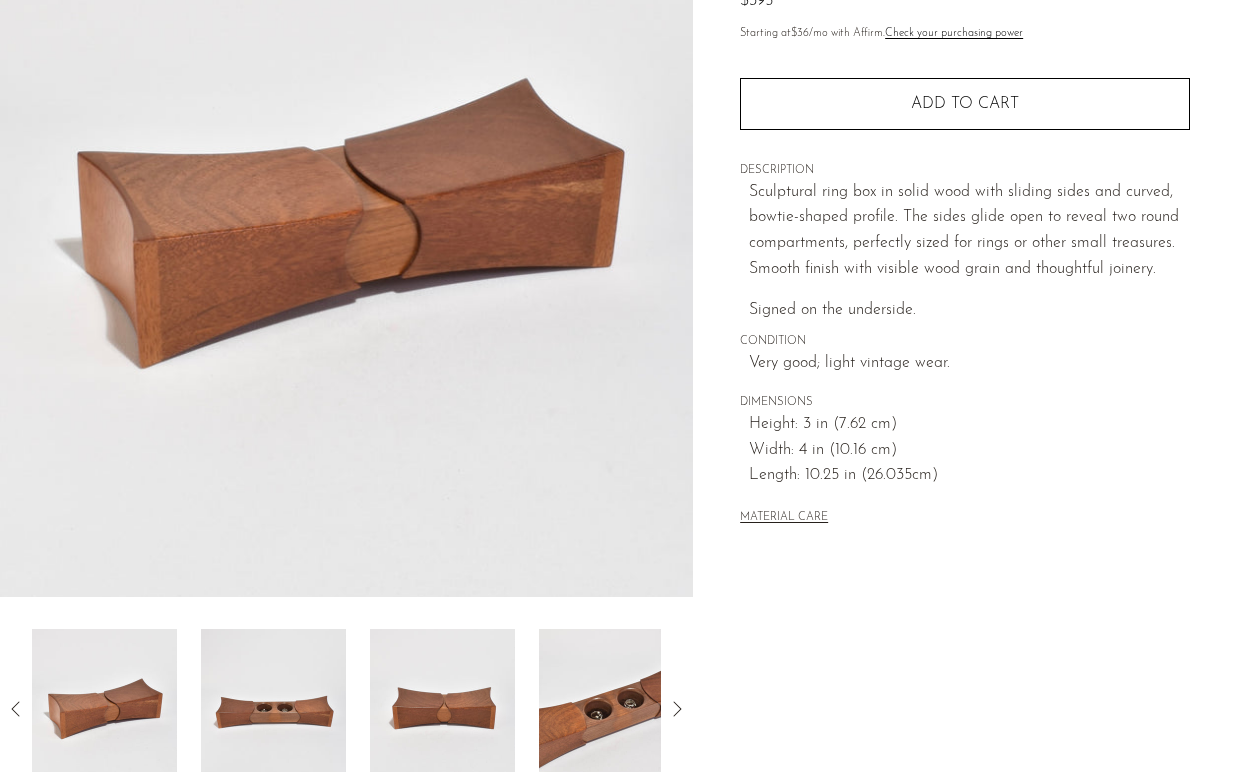 scroll, scrollTop: 244, scrollLeft: 0, axis: vertical 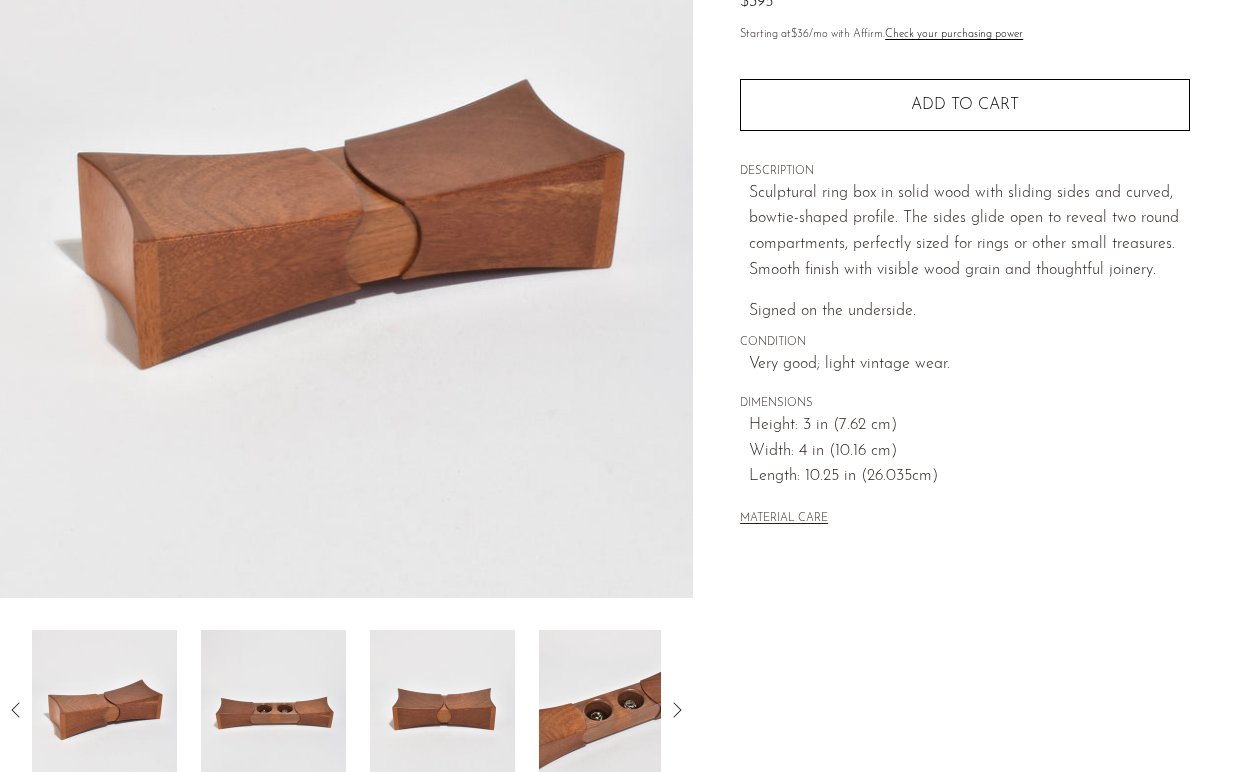 click at bounding box center [273, 710] 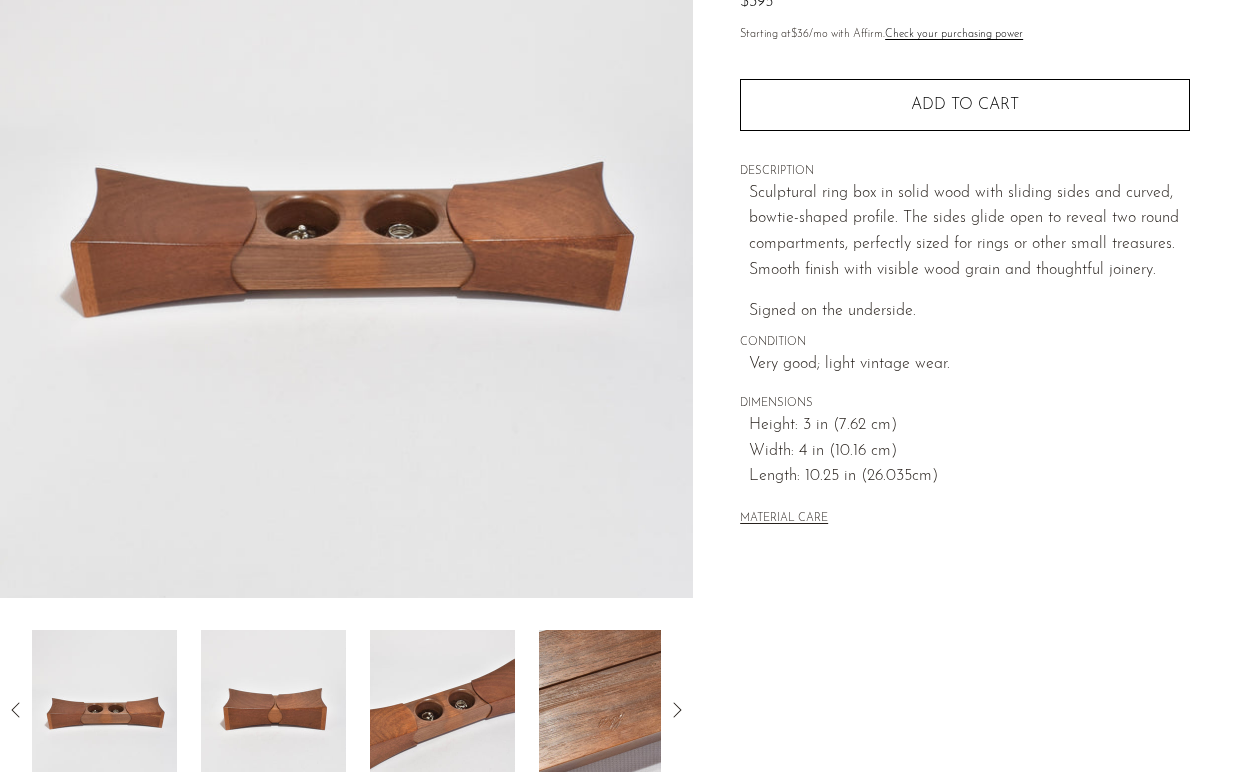 click at bounding box center (273, 710) 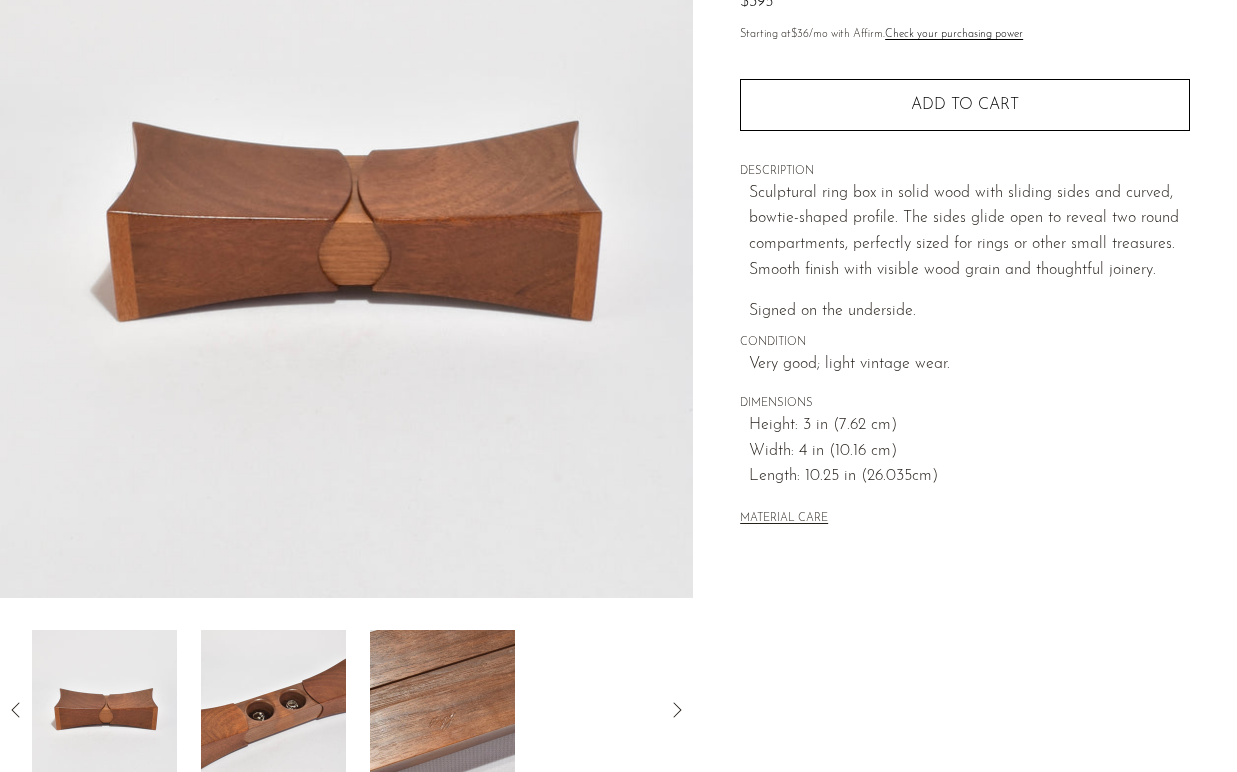 click at bounding box center [273, 710] 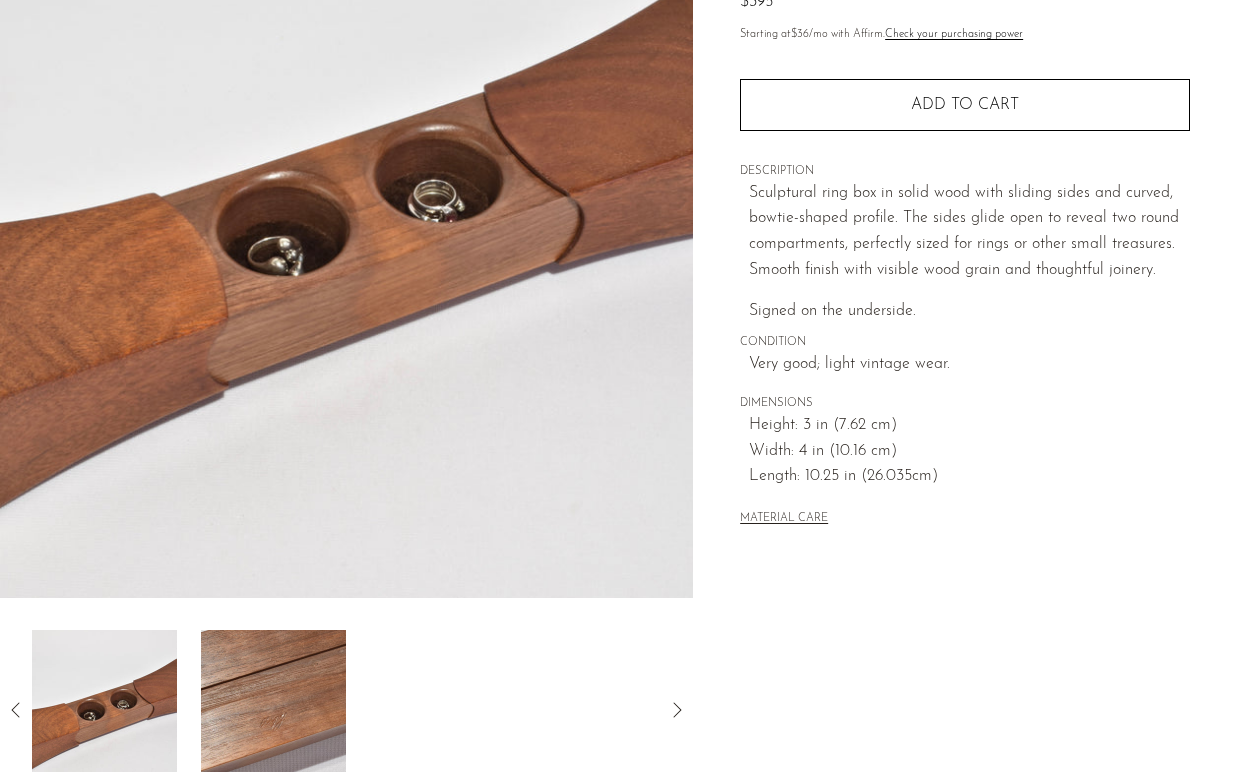 click at bounding box center (273, 710) 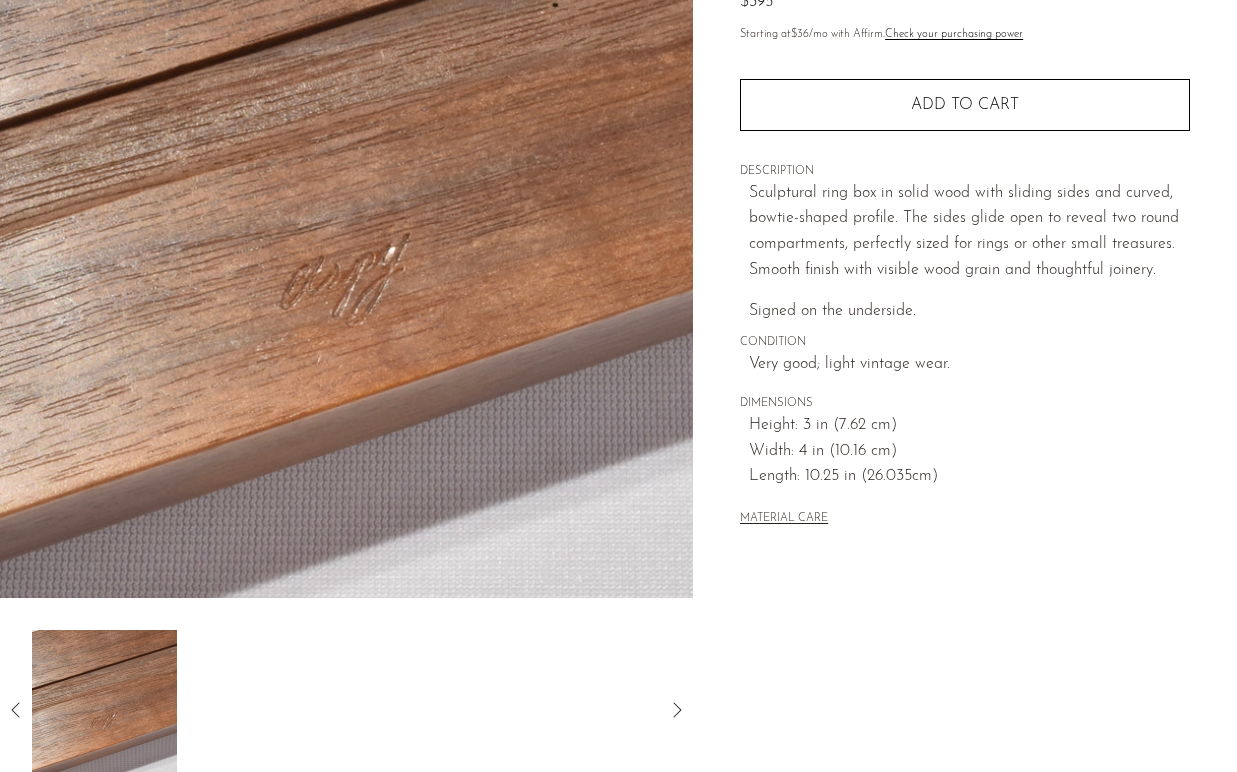 click 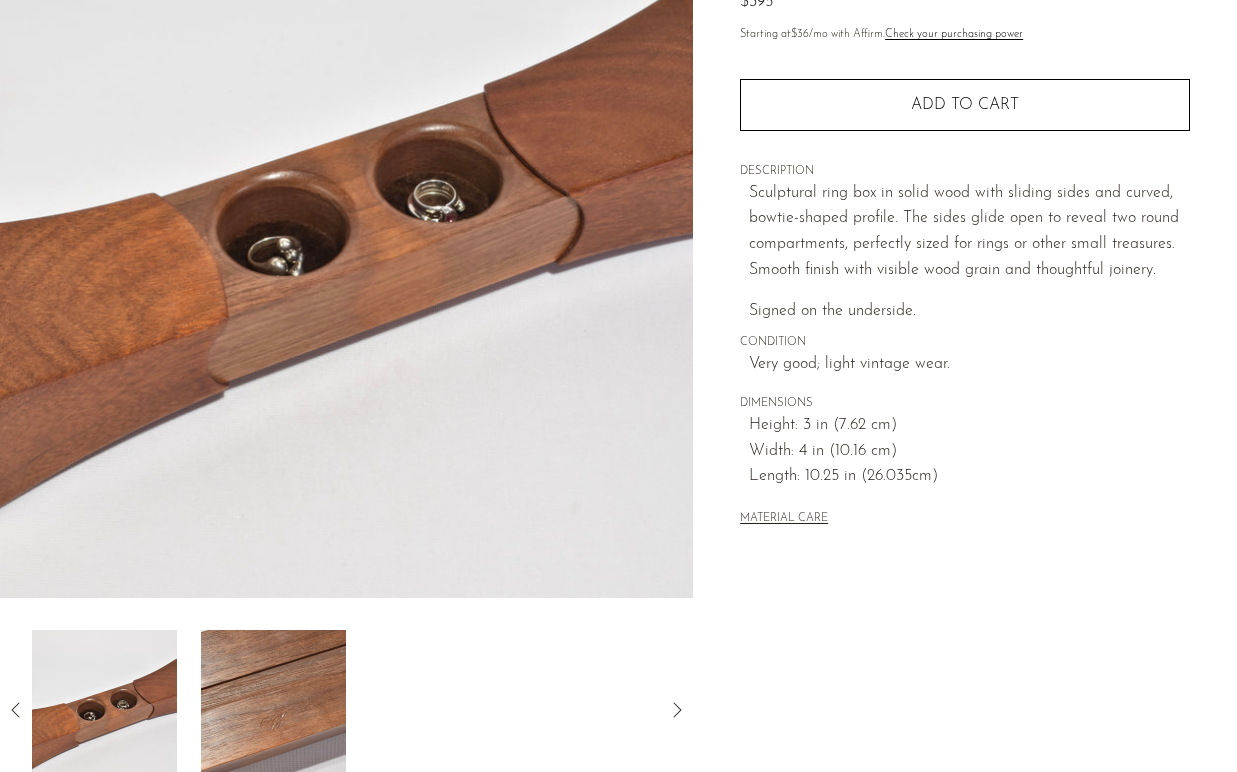 click 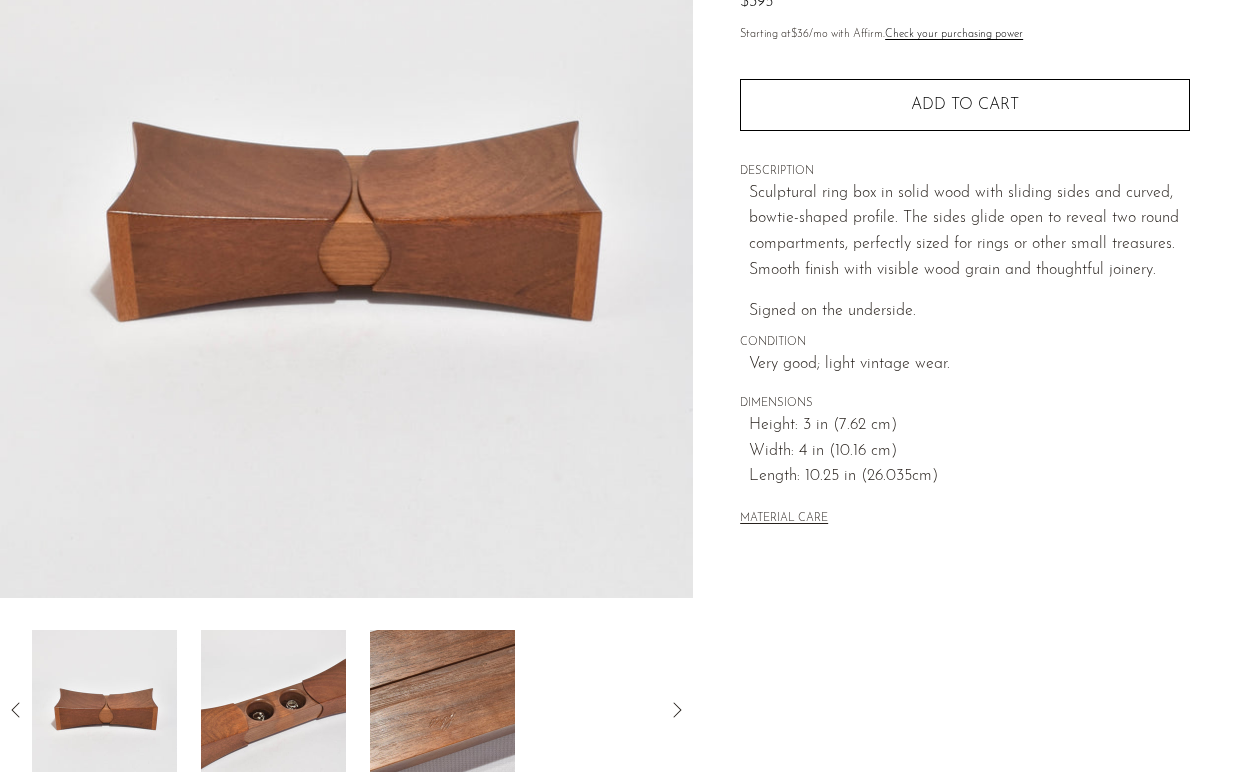 click 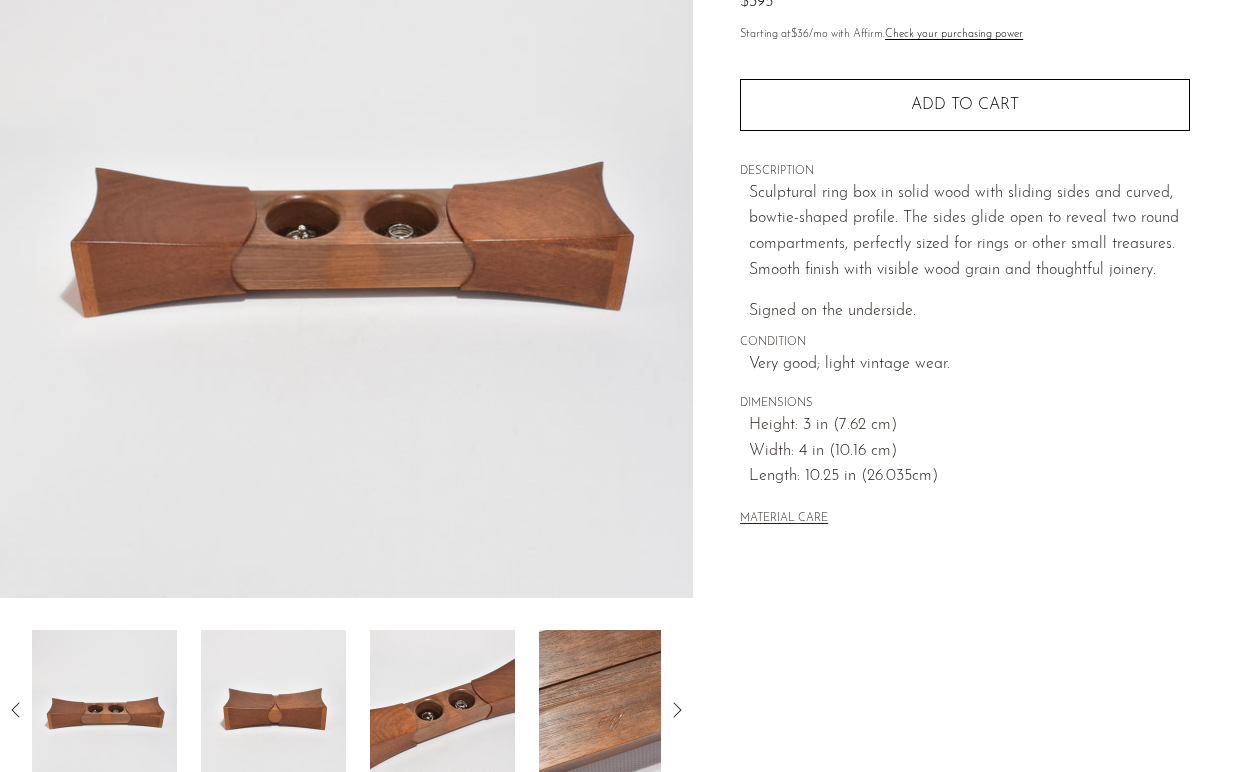 click 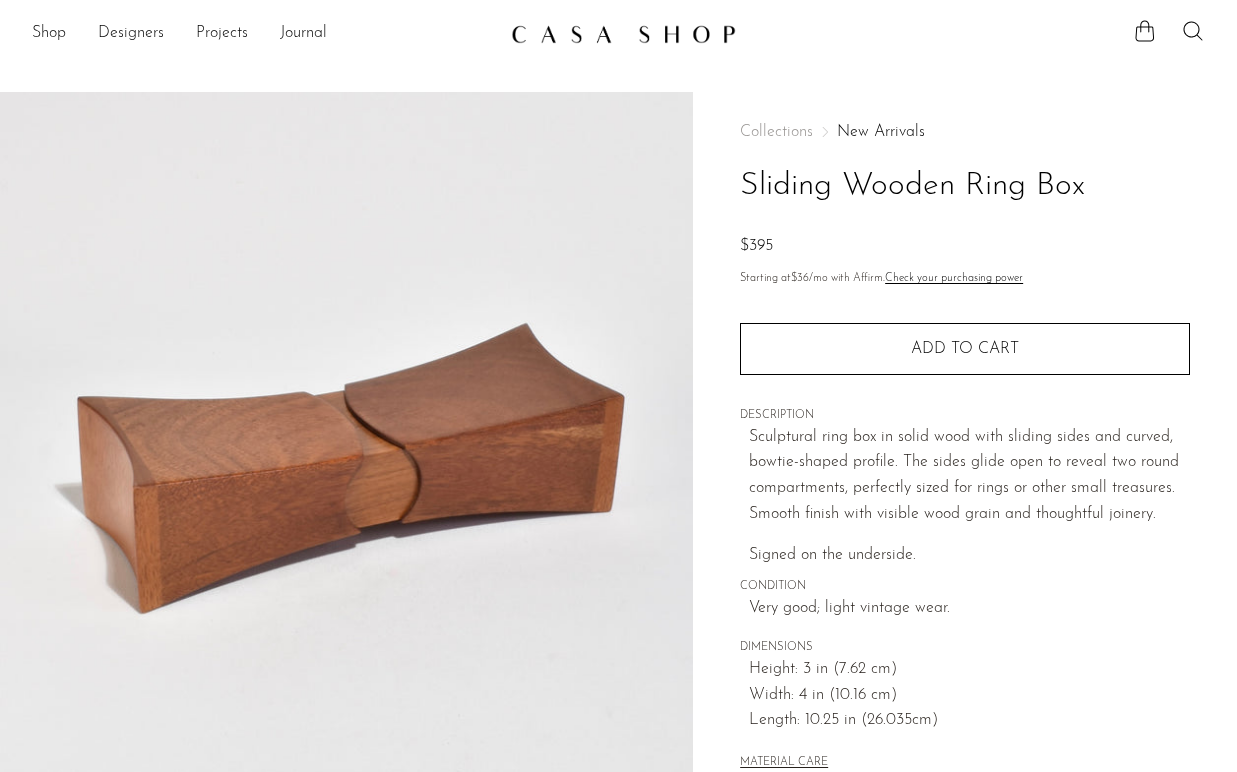 scroll, scrollTop: 0, scrollLeft: 0, axis: both 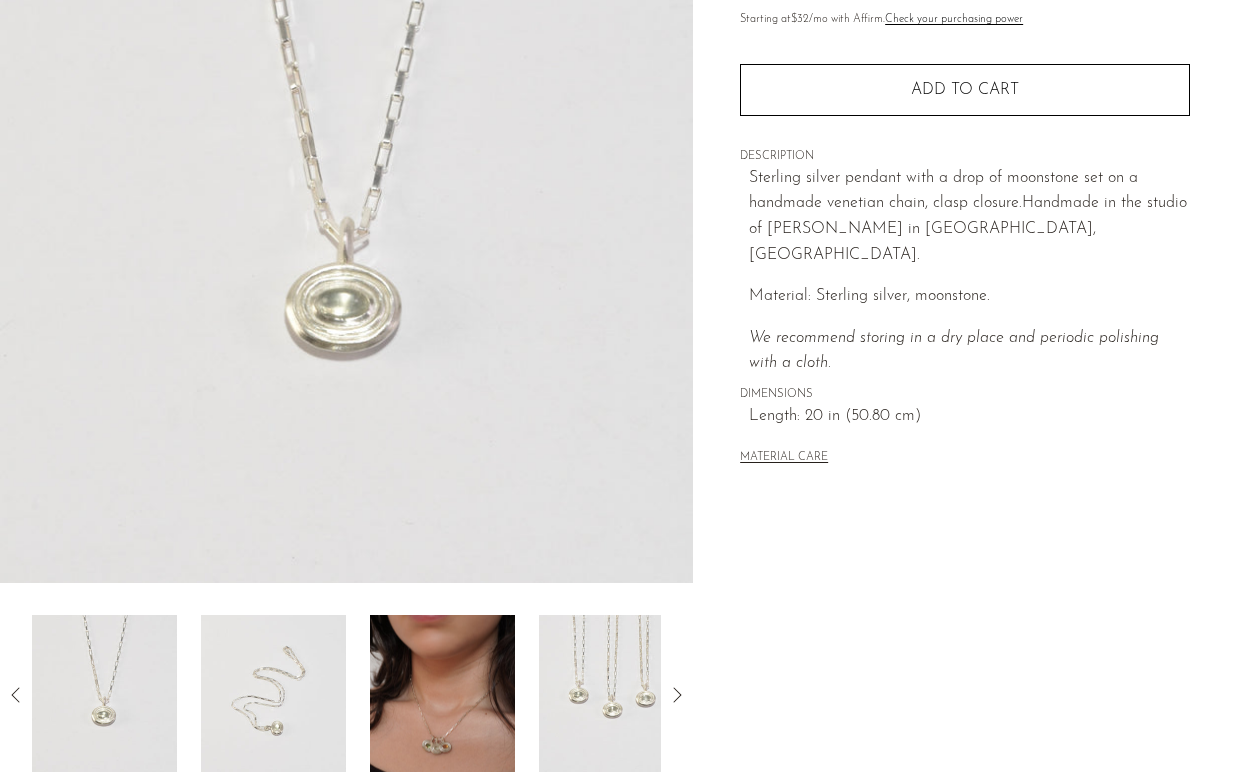 click at bounding box center [442, 695] 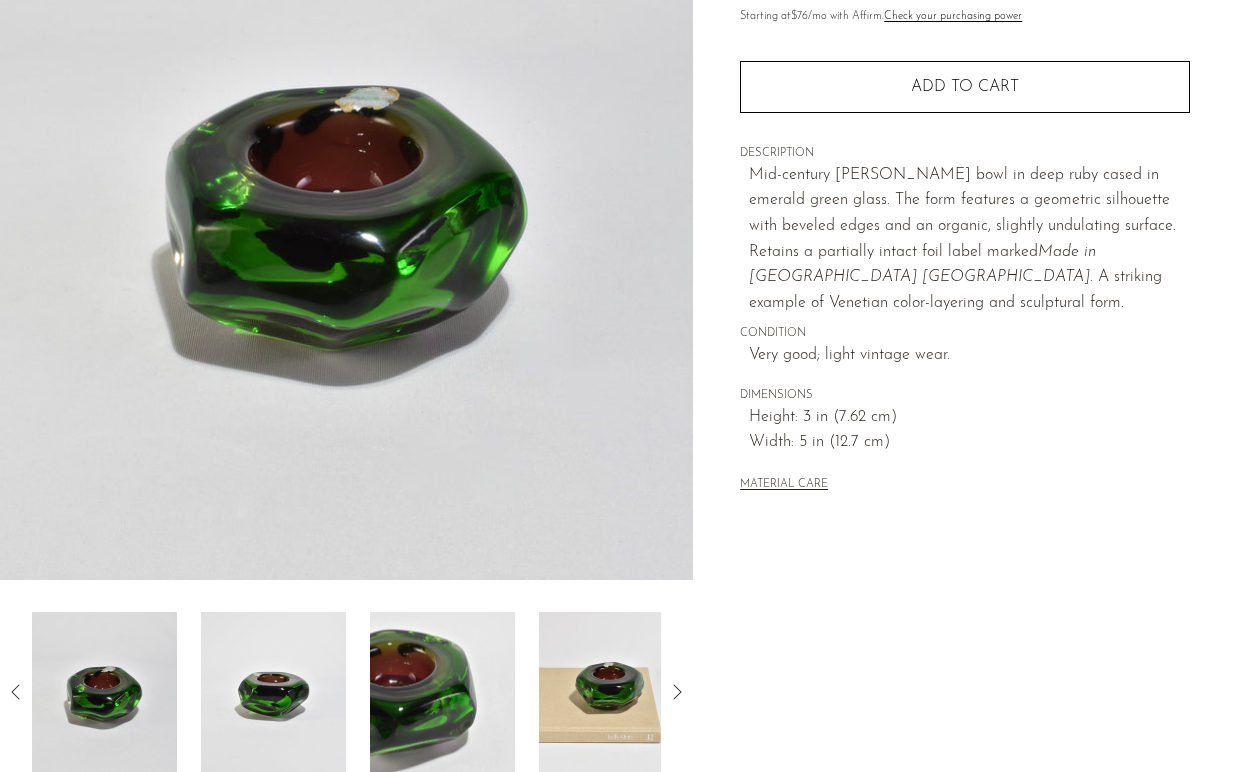 scroll, scrollTop: 262, scrollLeft: 0, axis: vertical 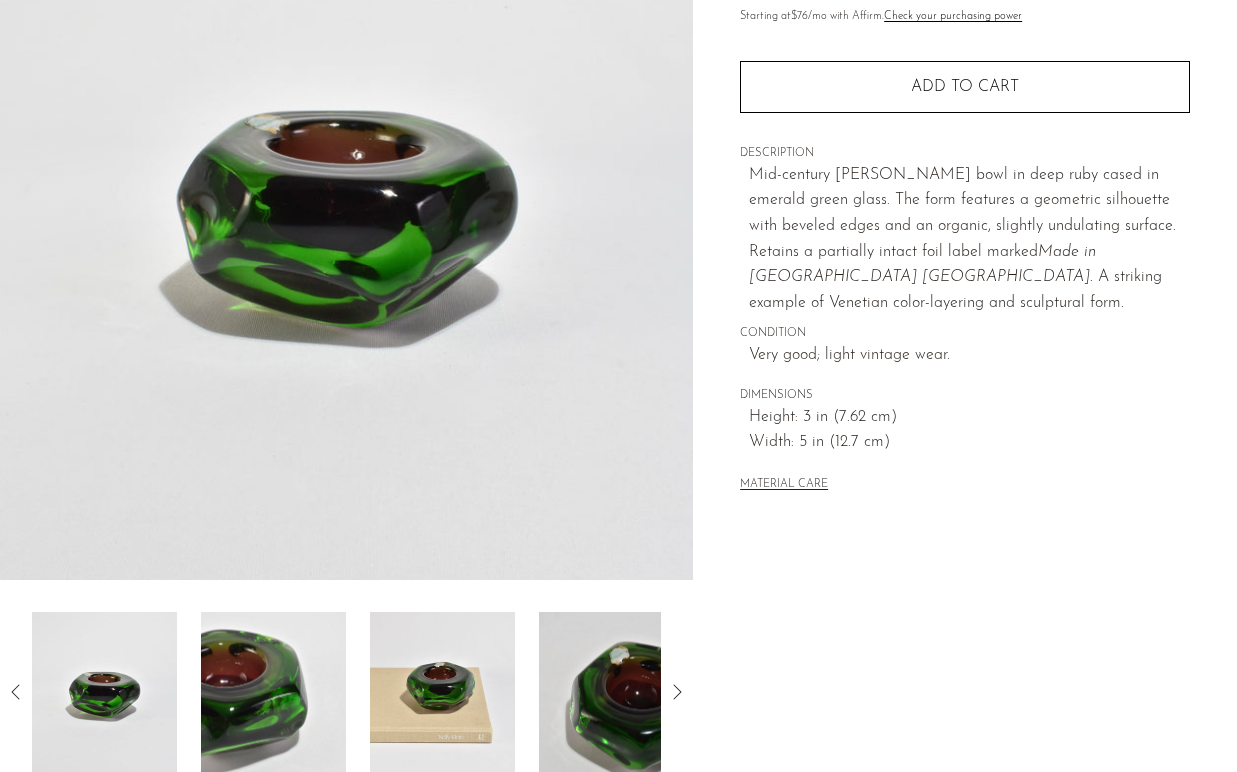 click at bounding box center (273, 692) 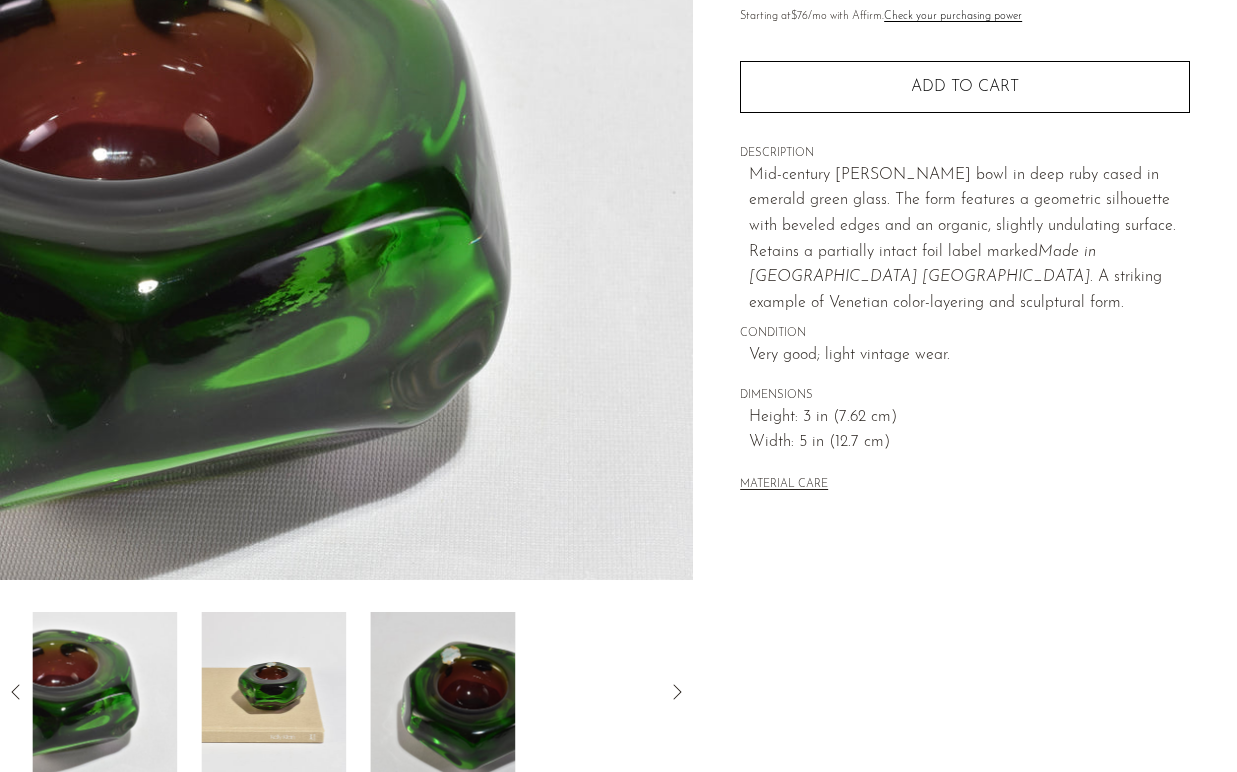 click at bounding box center [273, 692] 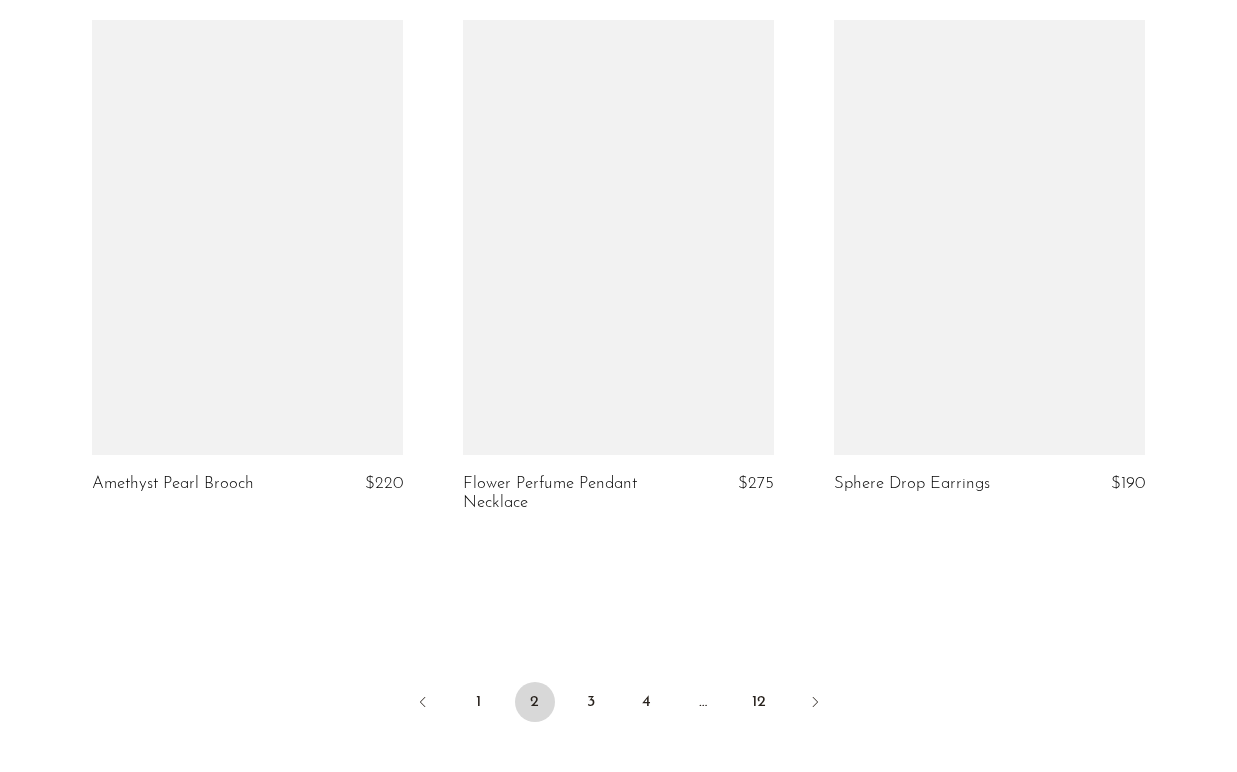 scroll, scrollTop: 6075, scrollLeft: 0, axis: vertical 